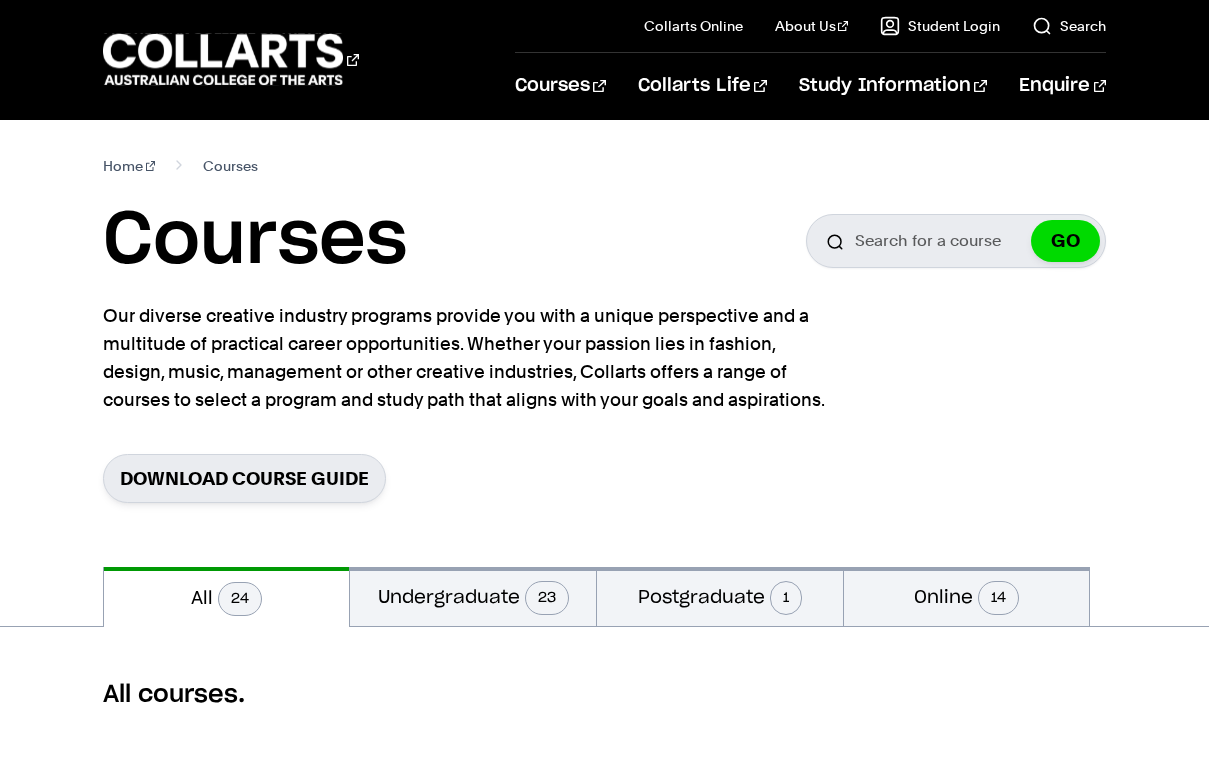 scroll, scrollTop: 0, scrollLeft: 0, axis: both 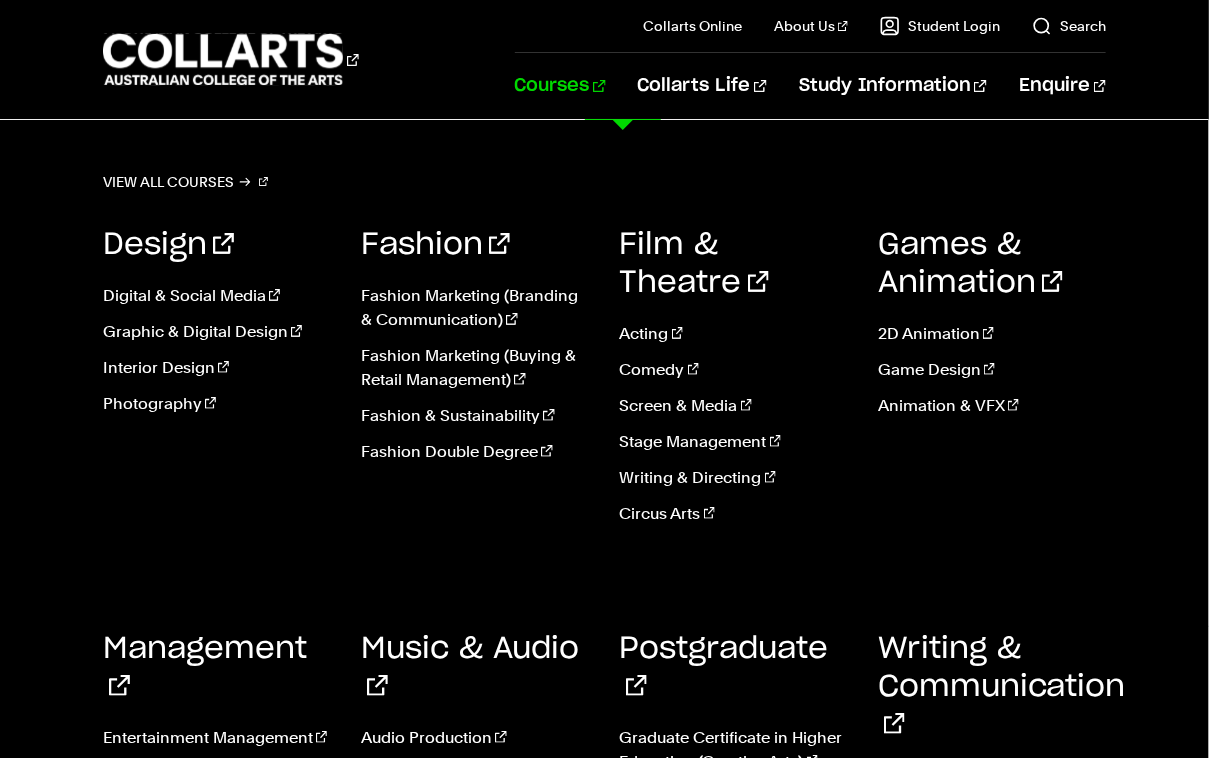 click on "Courses" at bounding box center (560, 86) 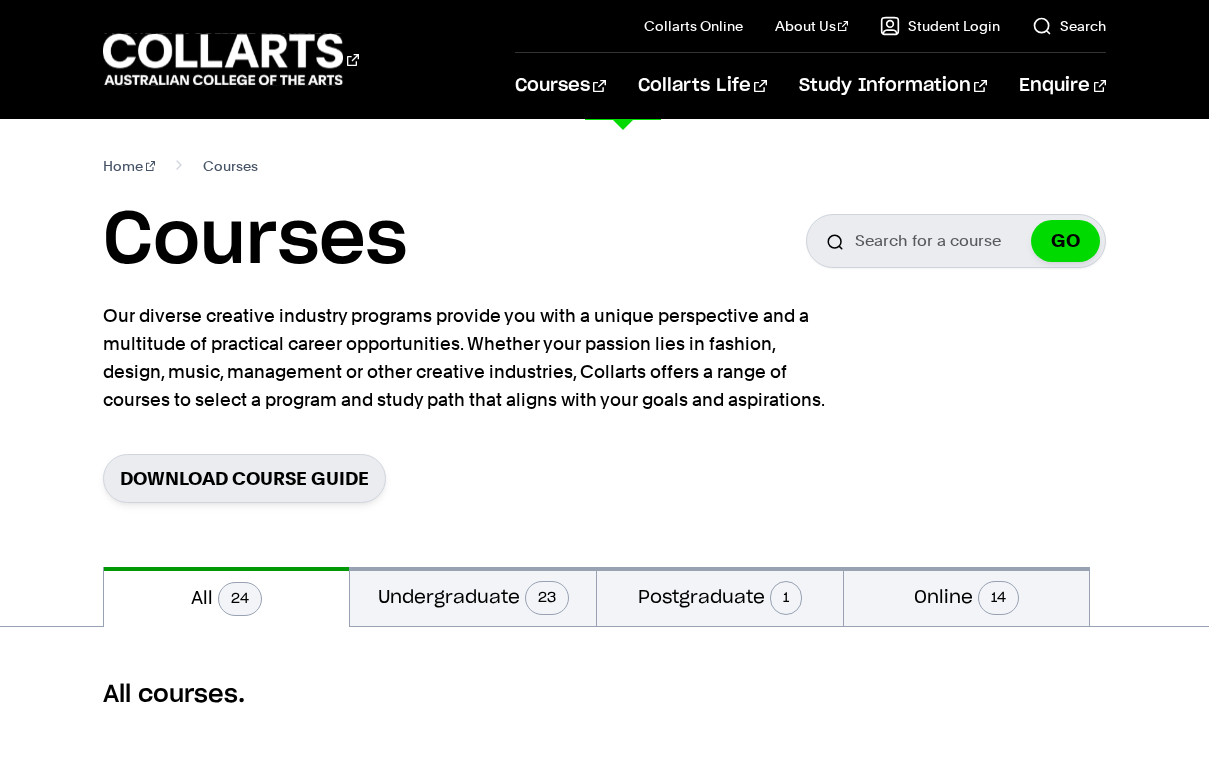 scroll, scrollTop: 0, scrollLeft: 0, axis: both 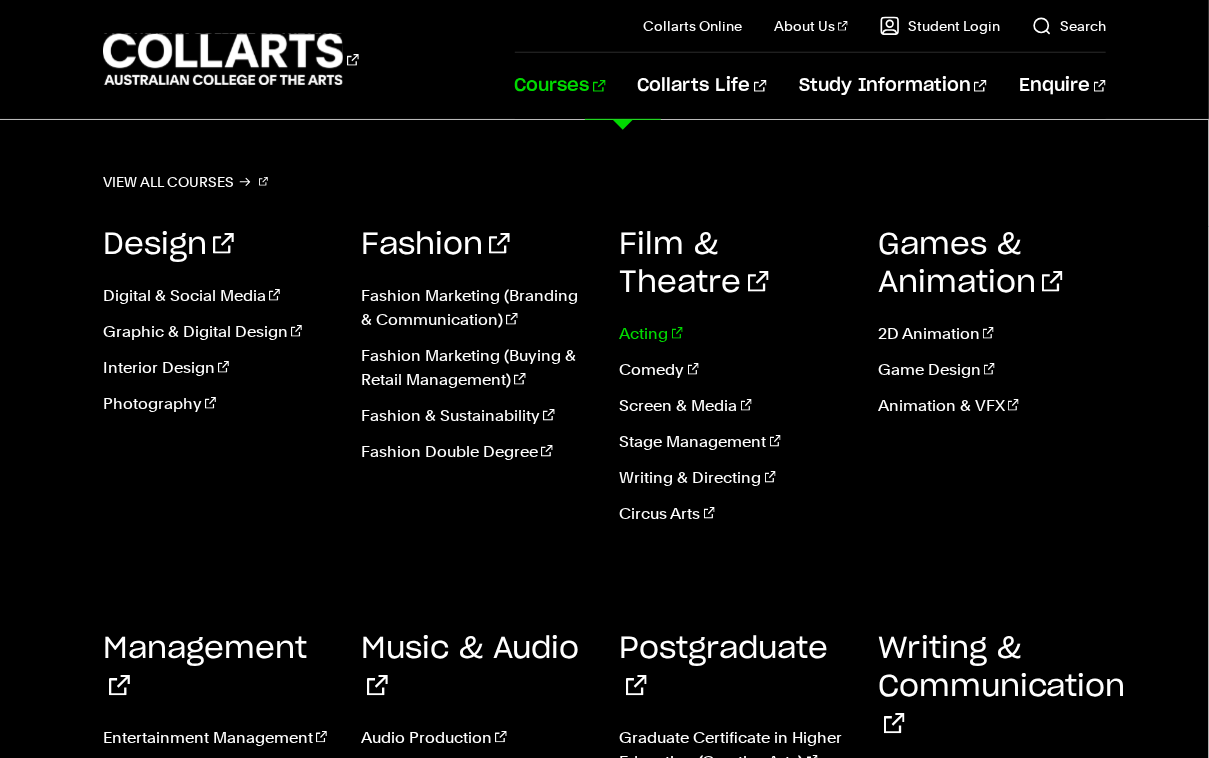 click on "Acting" at bounding box center [734, 334] 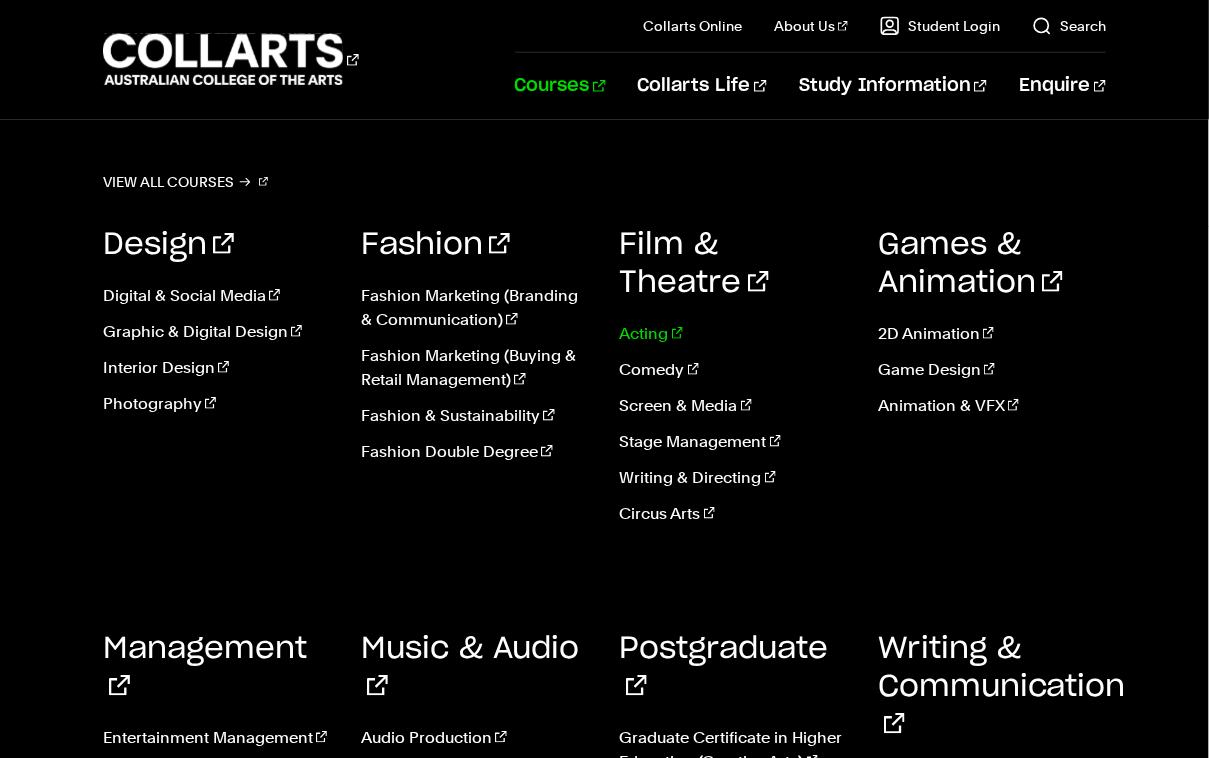 scroll, scrollTop: 0, scrollLeft: 0, axis: both 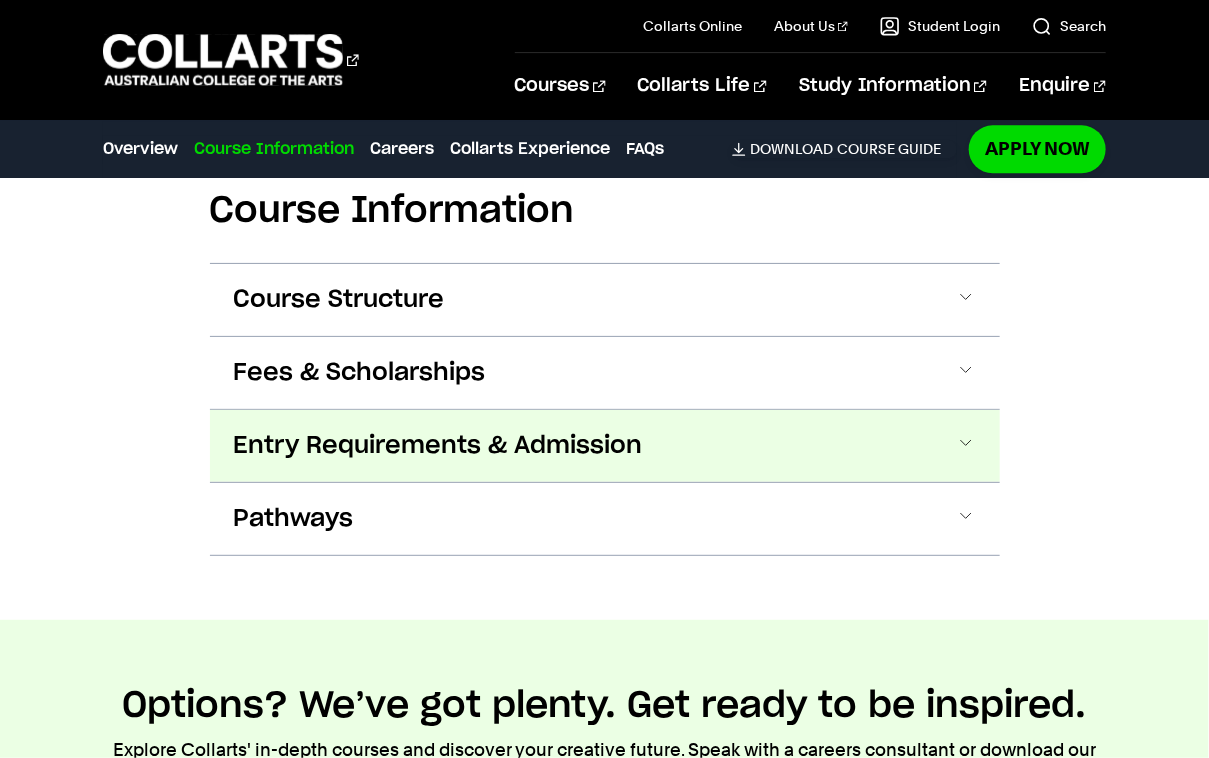 click on "Entry Requirements & Admission" at bounding box center [438, 446] 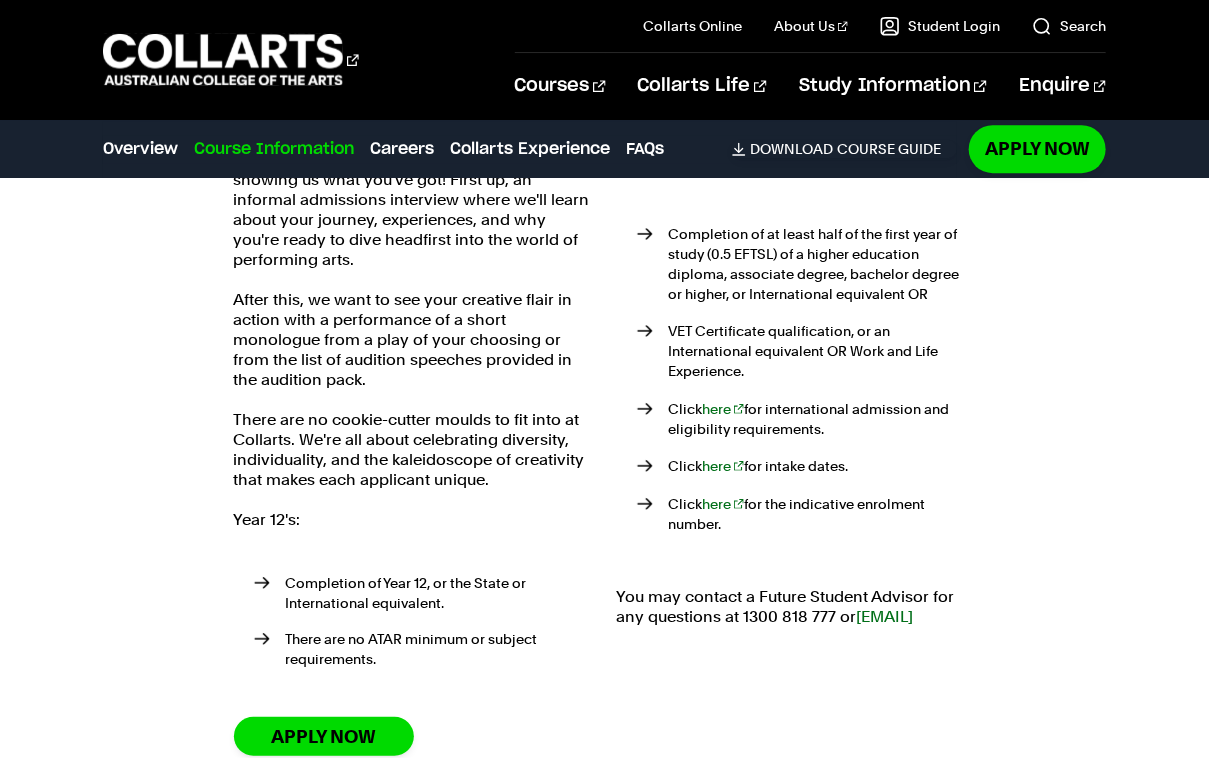 scroll, scrollTop: 1929, scrollLeft: 0, axis: vertical 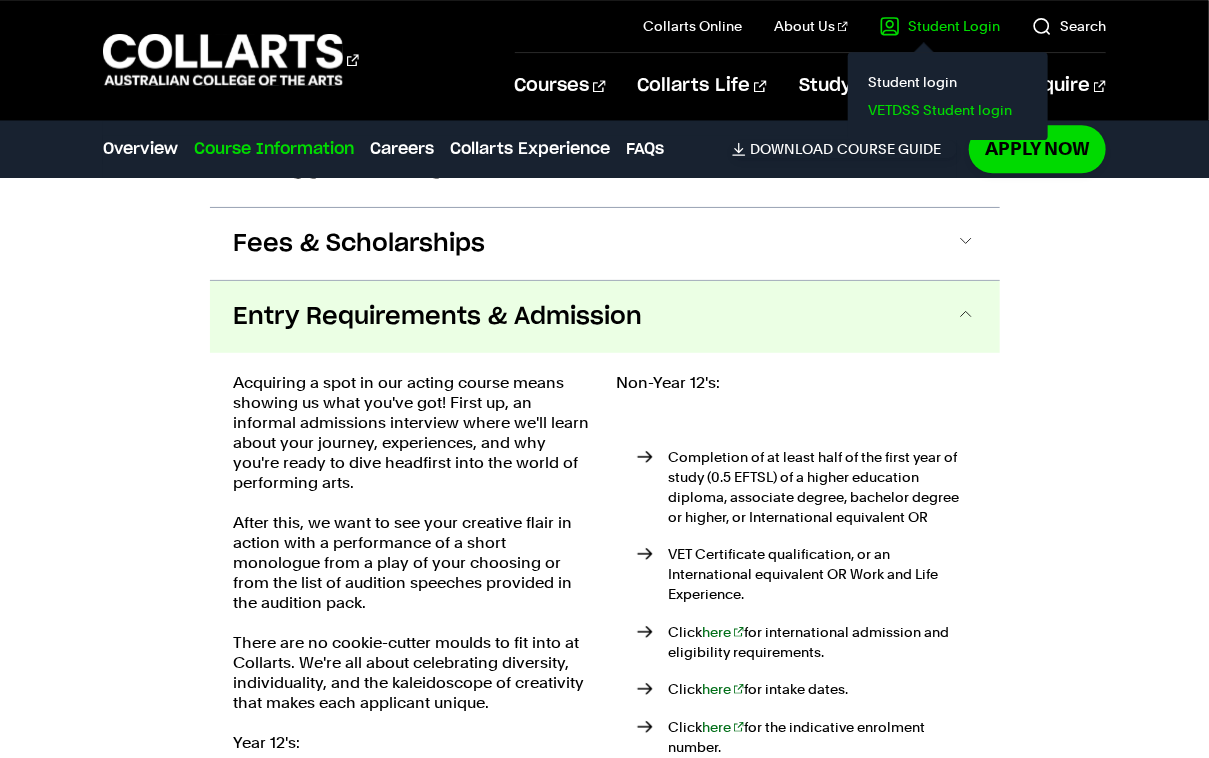 click on "VETDSS Student login" at bounding box center [948, 110] 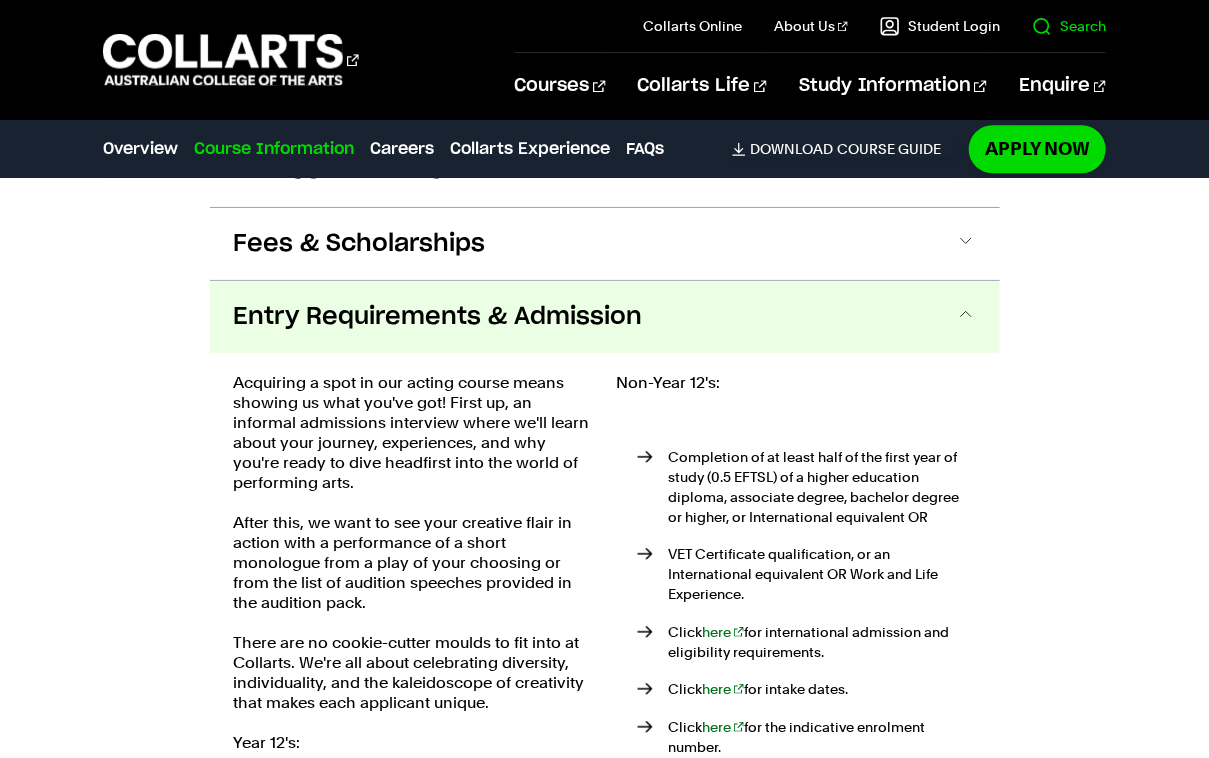 click on "Search" at bounding box center (1069, 26) 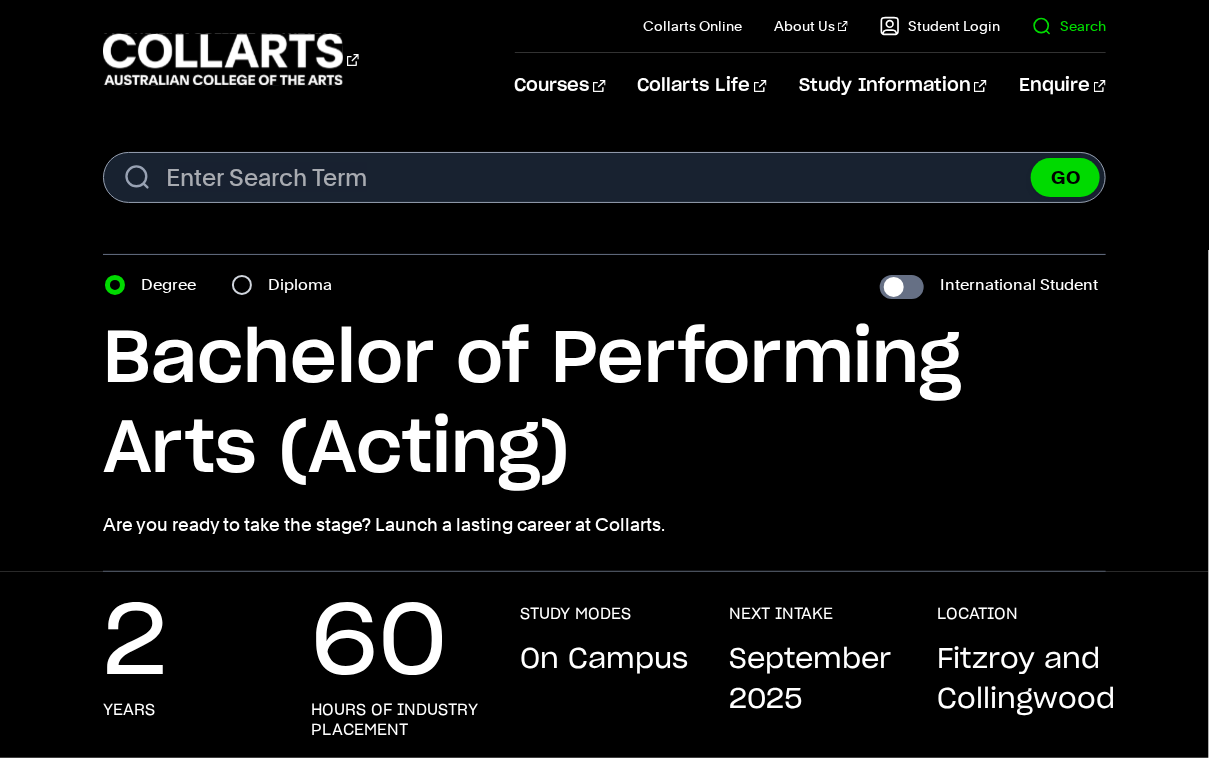 click on "Search" at bounding box center (1069, 26) 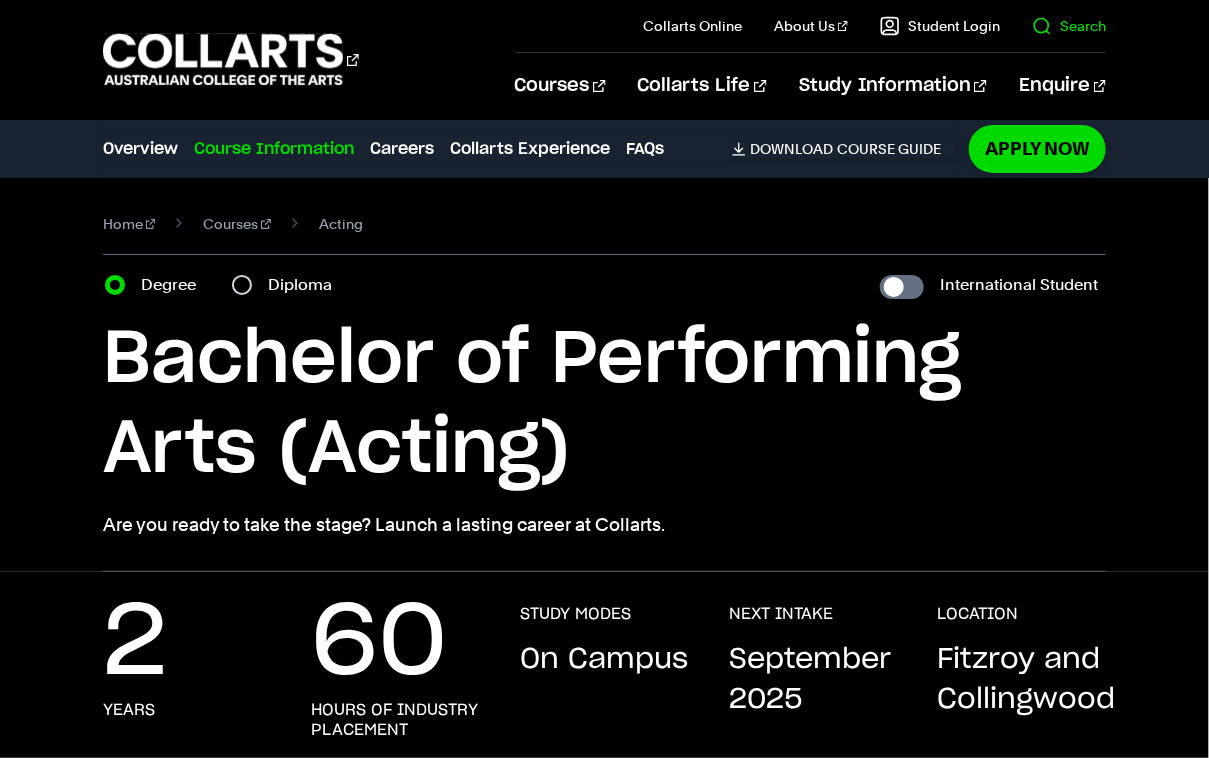 click on "Search" at bounding box center (1069, 26) 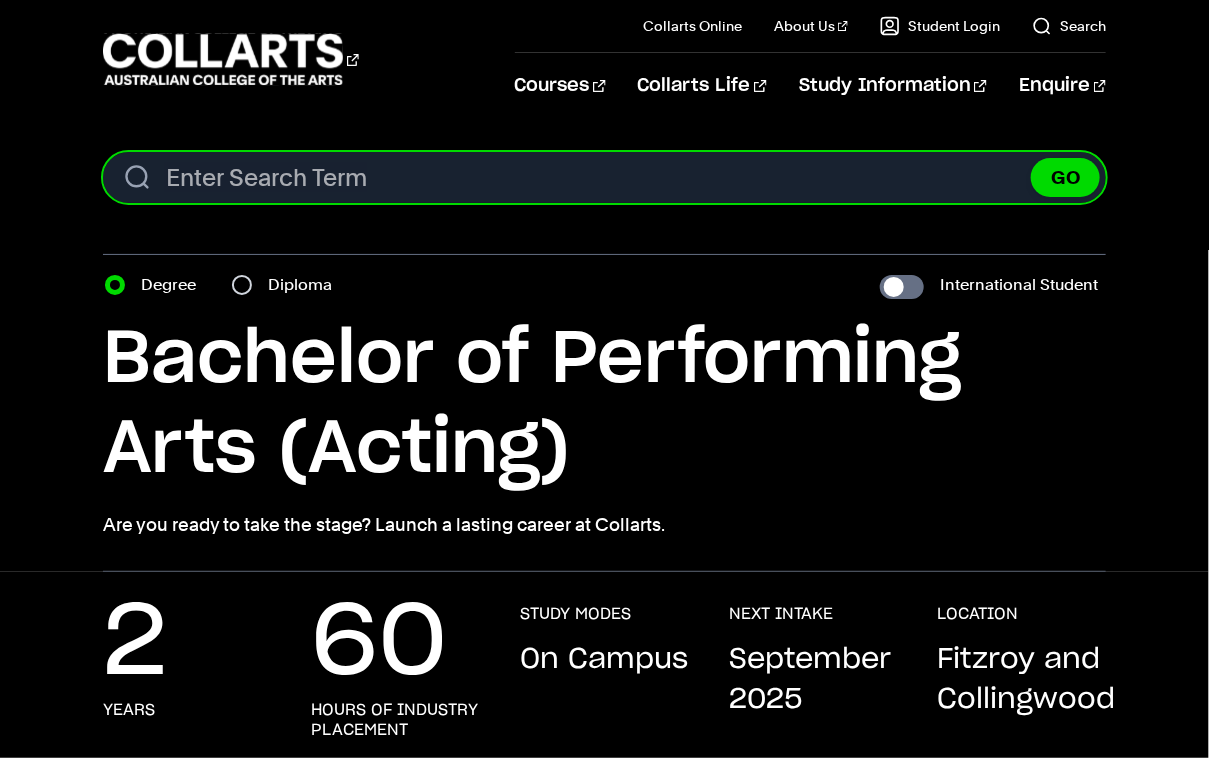 click on "Search content" at bounding box center [605, 177] 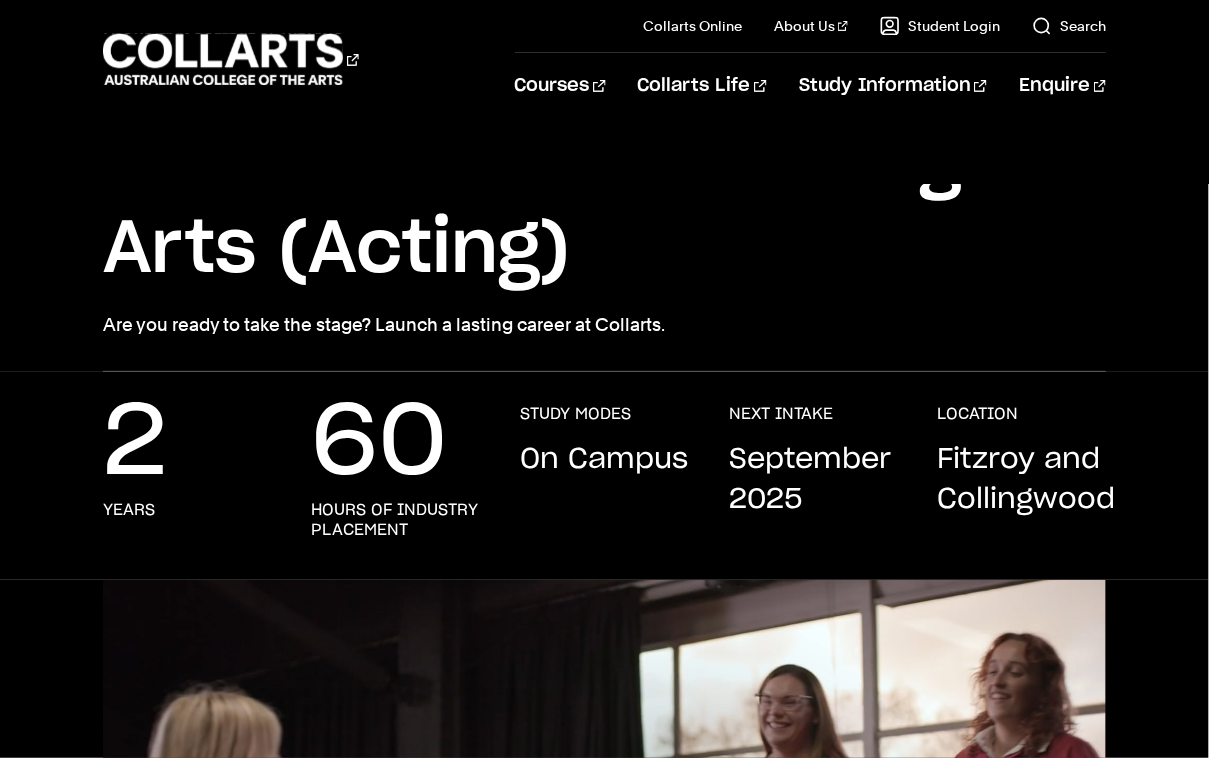 scroll, scrollTop: 0, scrollLeft: 0, axis: both 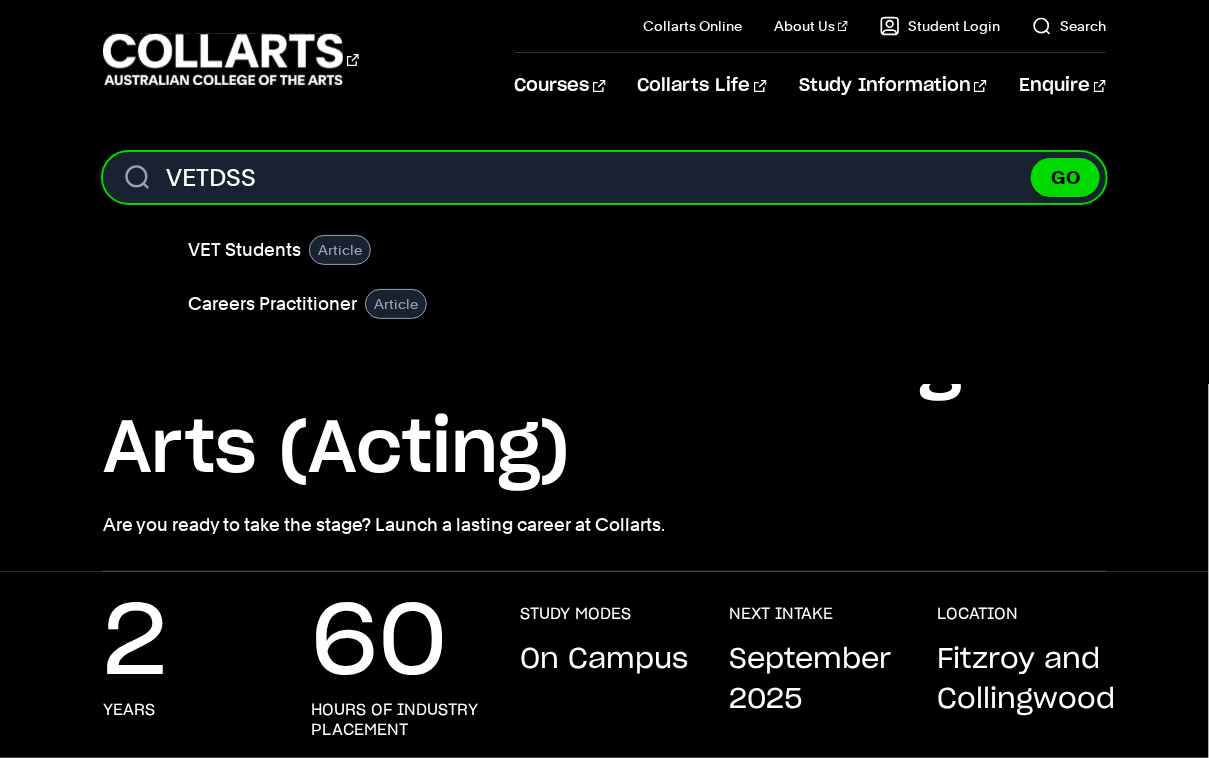 type on "VETDSS" 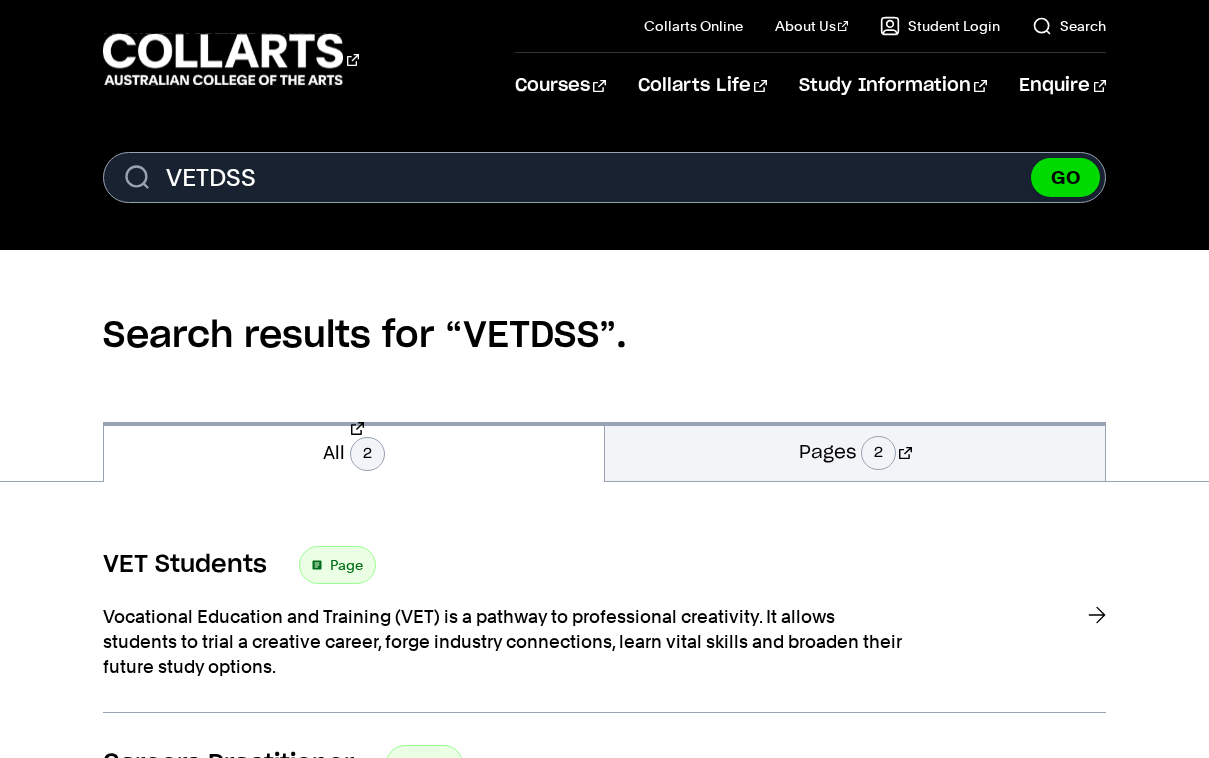 scroll, scrollTop: 0, scrollLeft: 0, axis: both 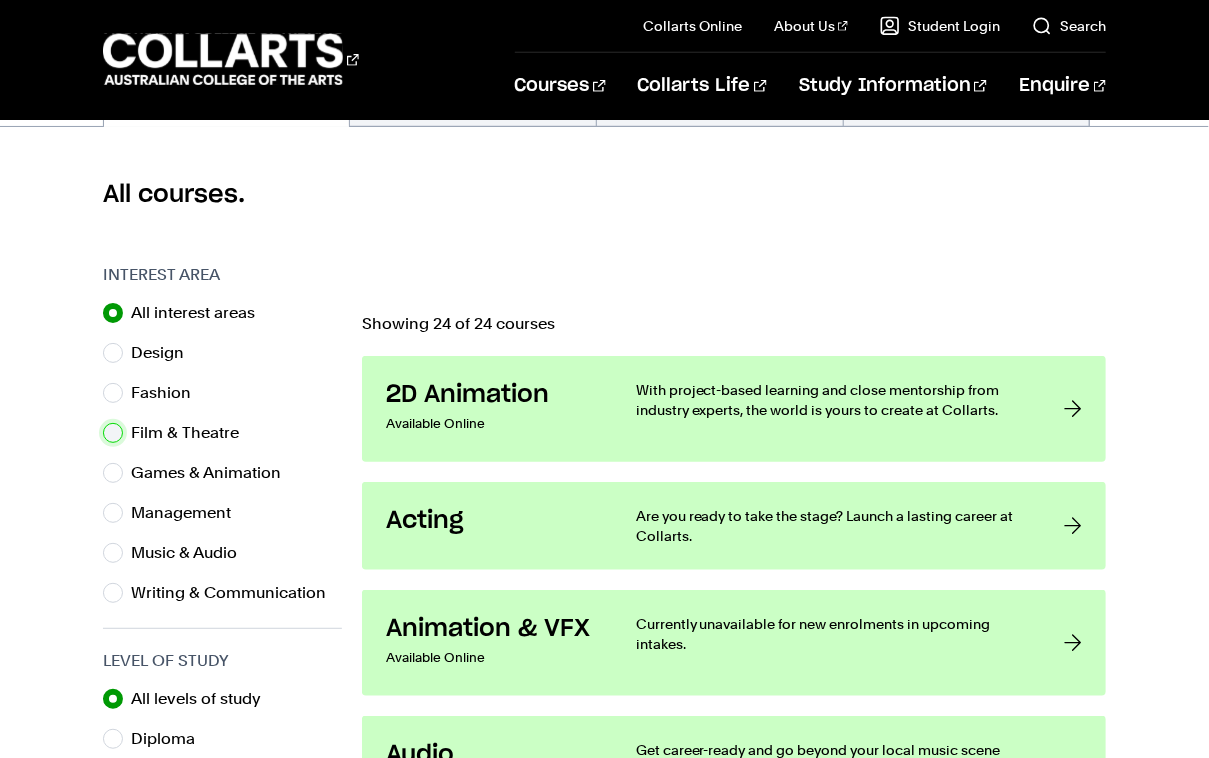 click on "Film & Theatre" at bounding box center [113, 433] 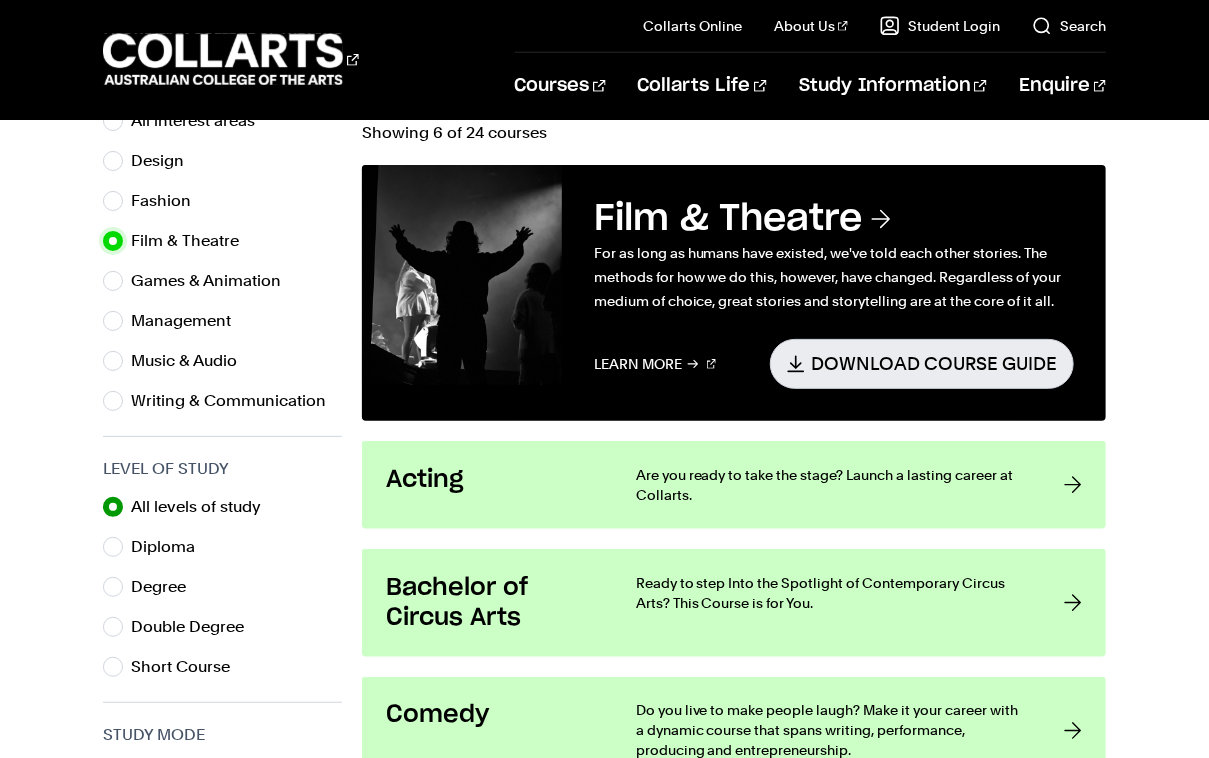 scroll, scrollTop: 700, scrollLeft: 0, axis: vertical 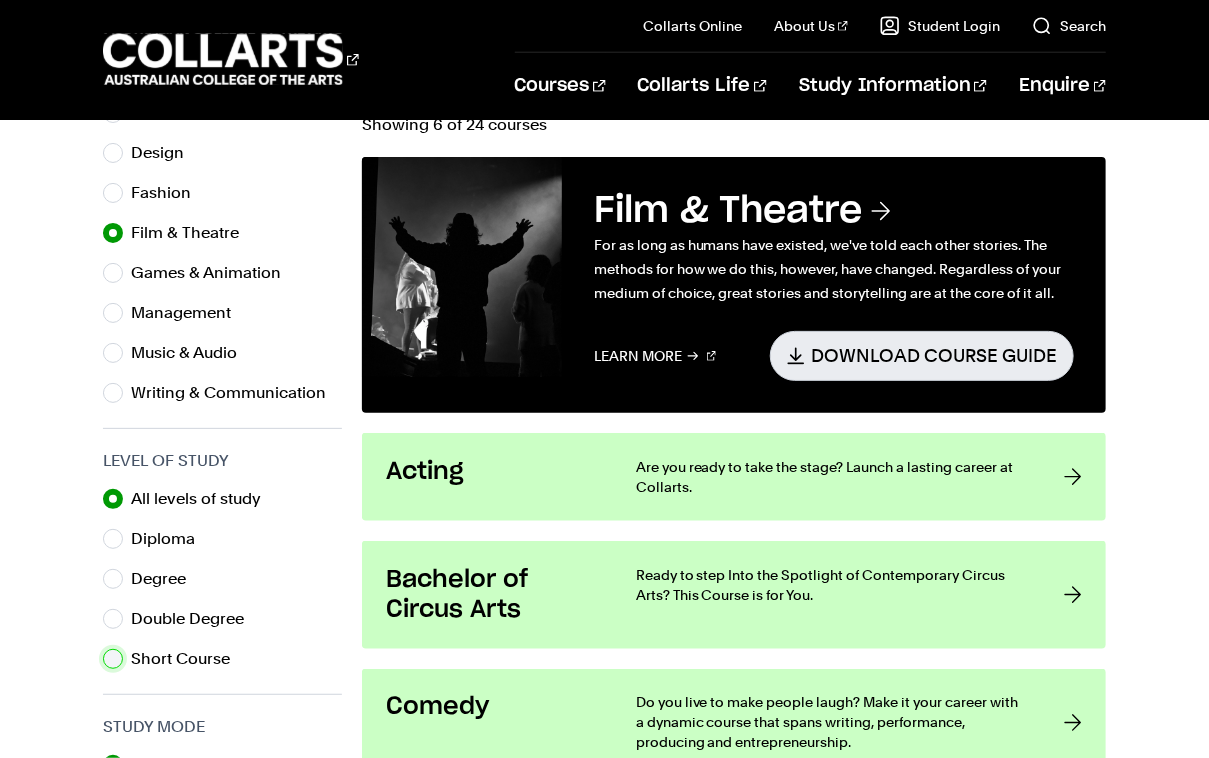 click on "Short Course" at bounding box center (113, 659) 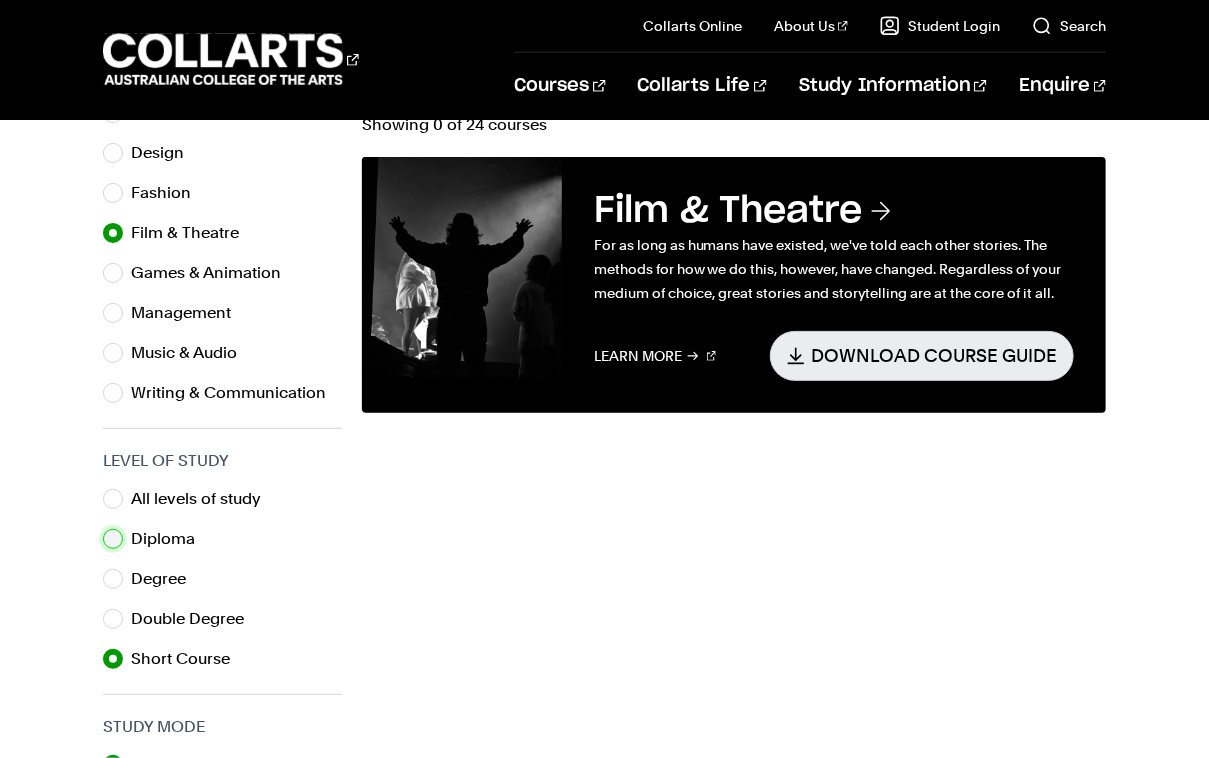 click on "Diploma" at bounding box center [113, 539] 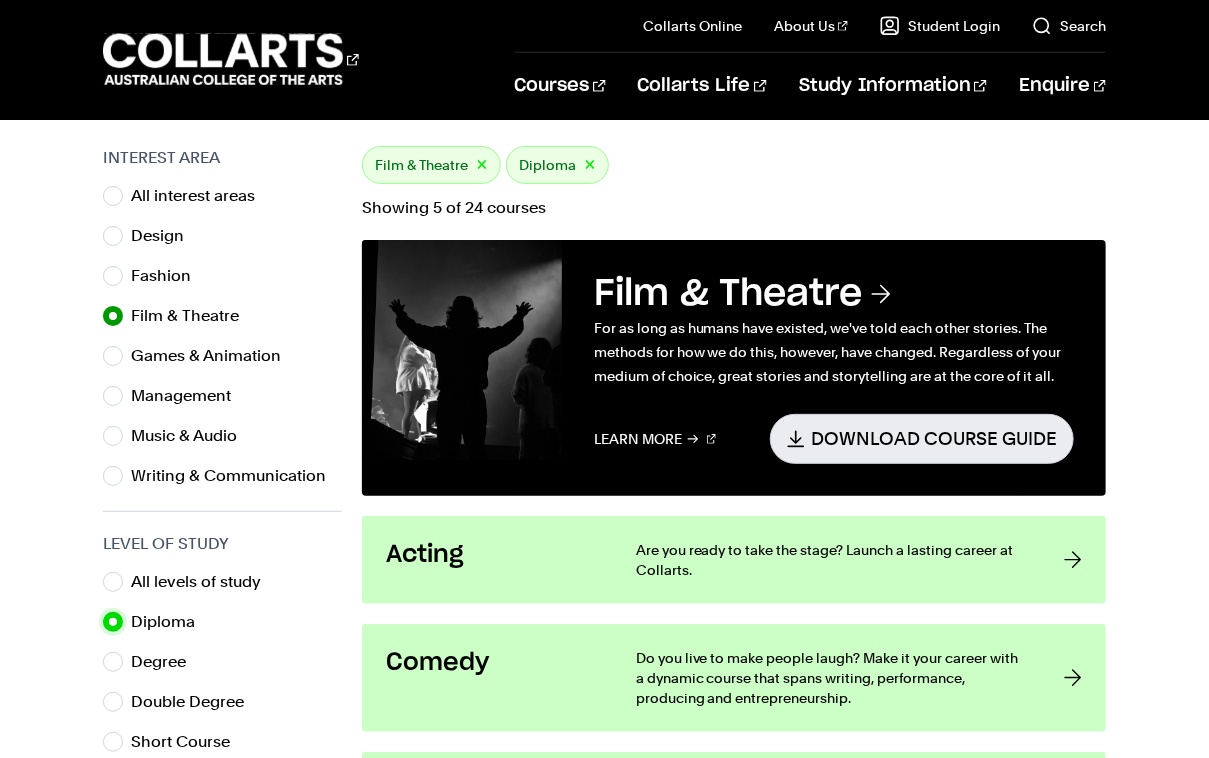scroll, scrollTop: 600, scrollLeft: 0, axis: vertical 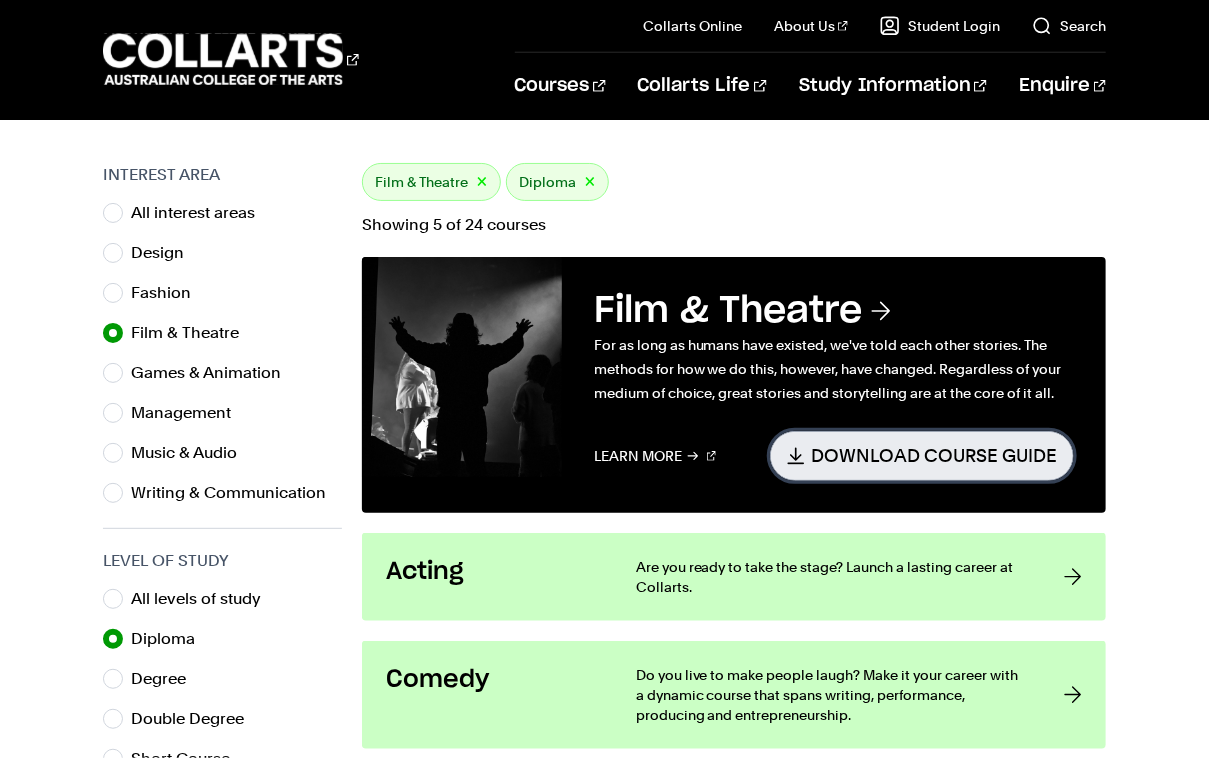 click on "Download Course Guide" at bounding box center (922, 455) 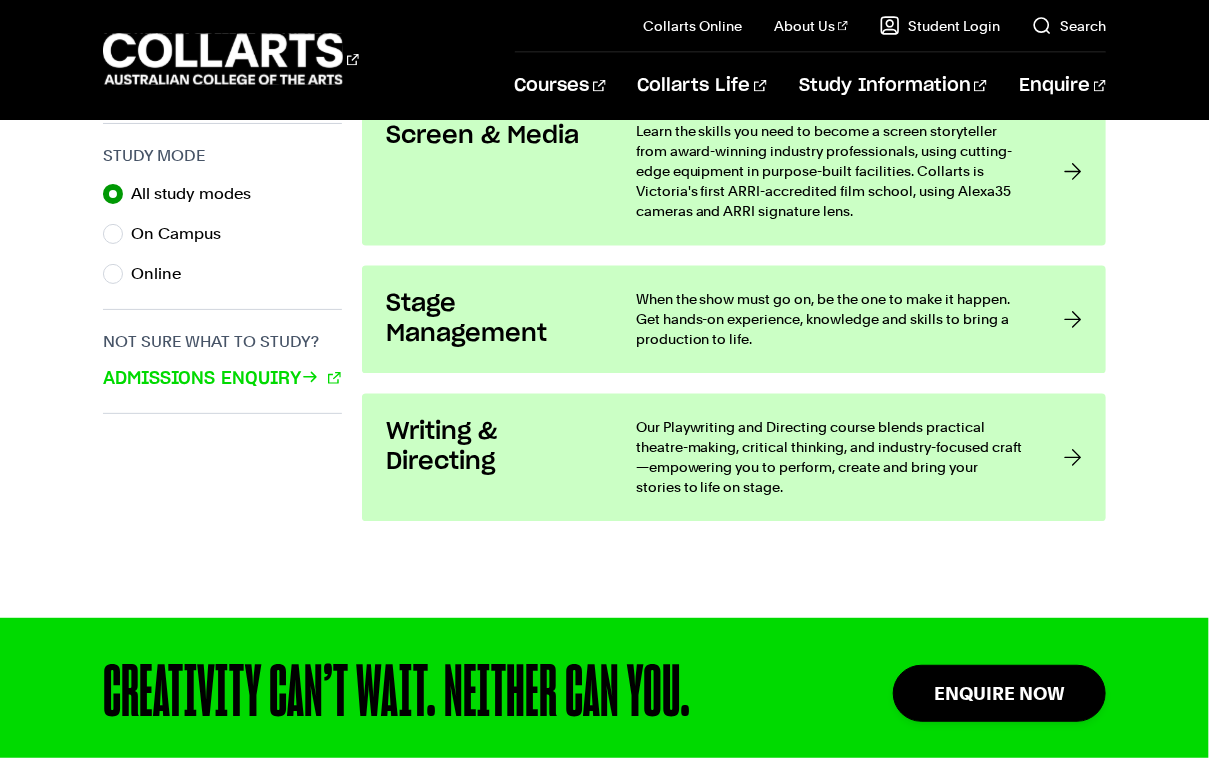 scroll, scrollTop: 1400, scrollLeft: 0, axis: vertical 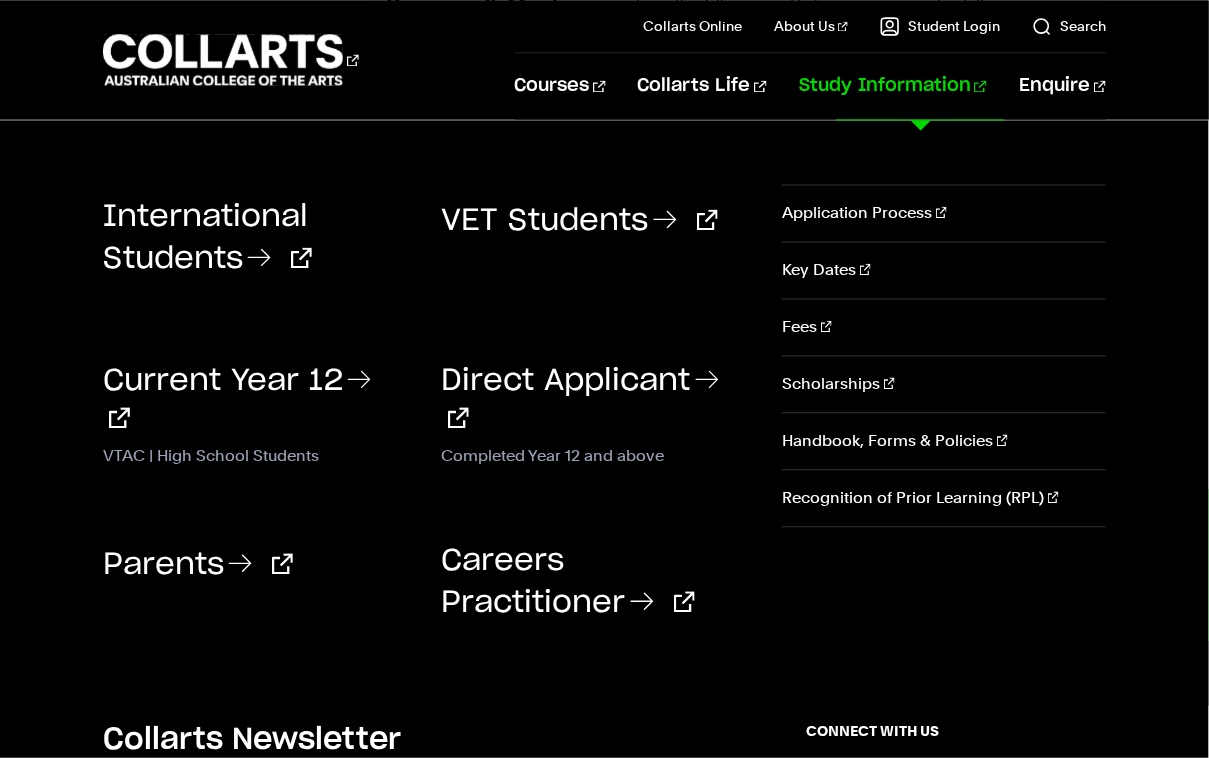 click on "Study Information" at bounding box center (893, 86) 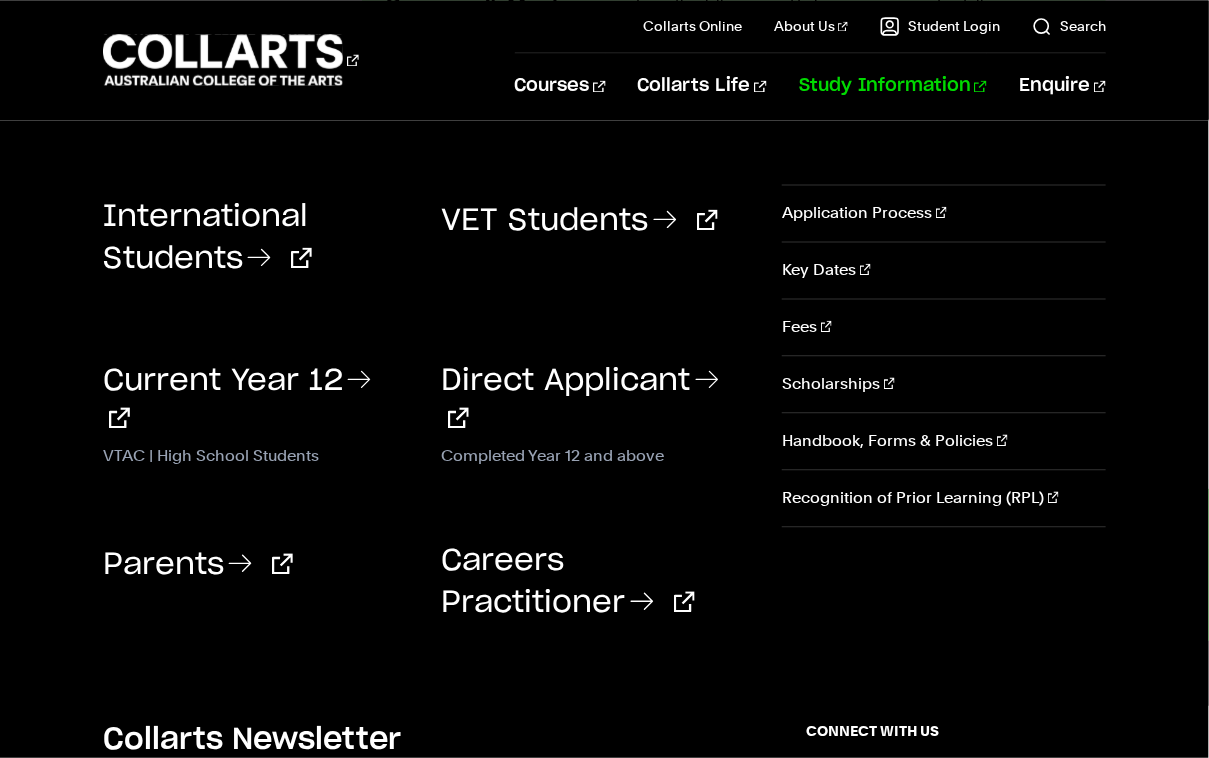 scroll, scrollTop: 700, scrollLeft: 0, axis: vertical 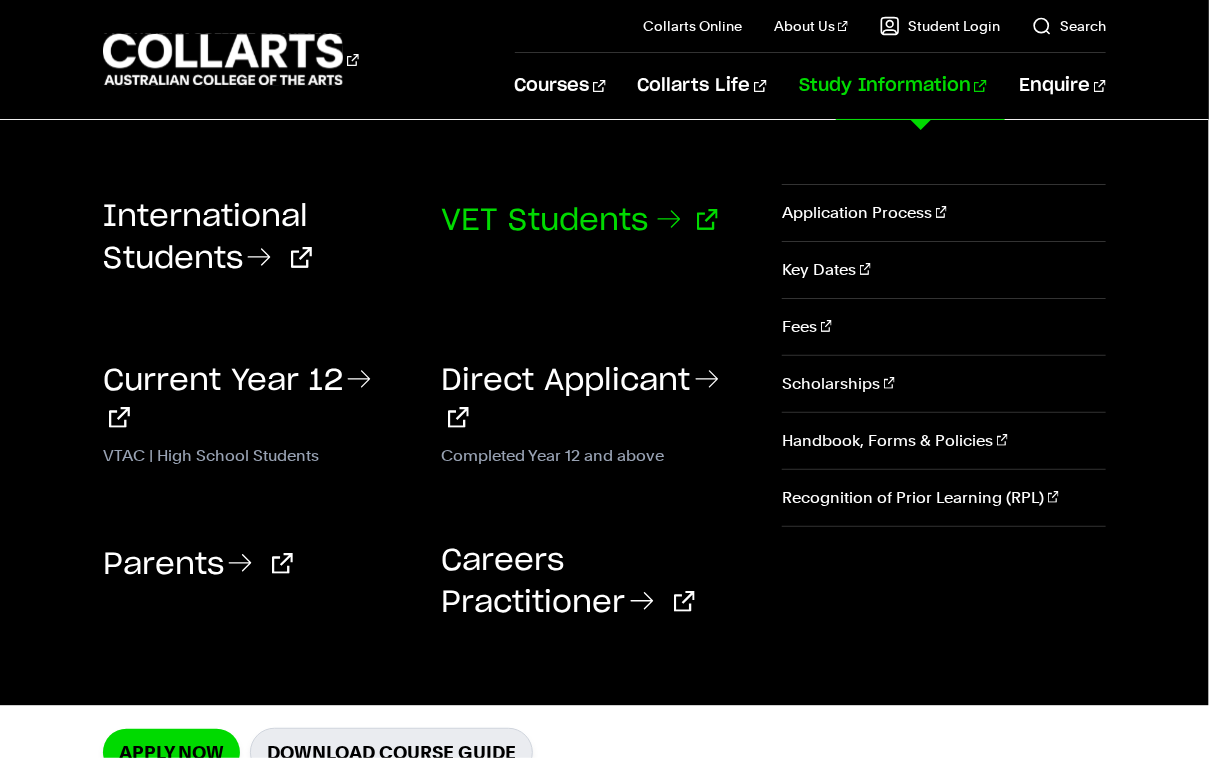 click on "VET Students" at bounding box center [580, 221] 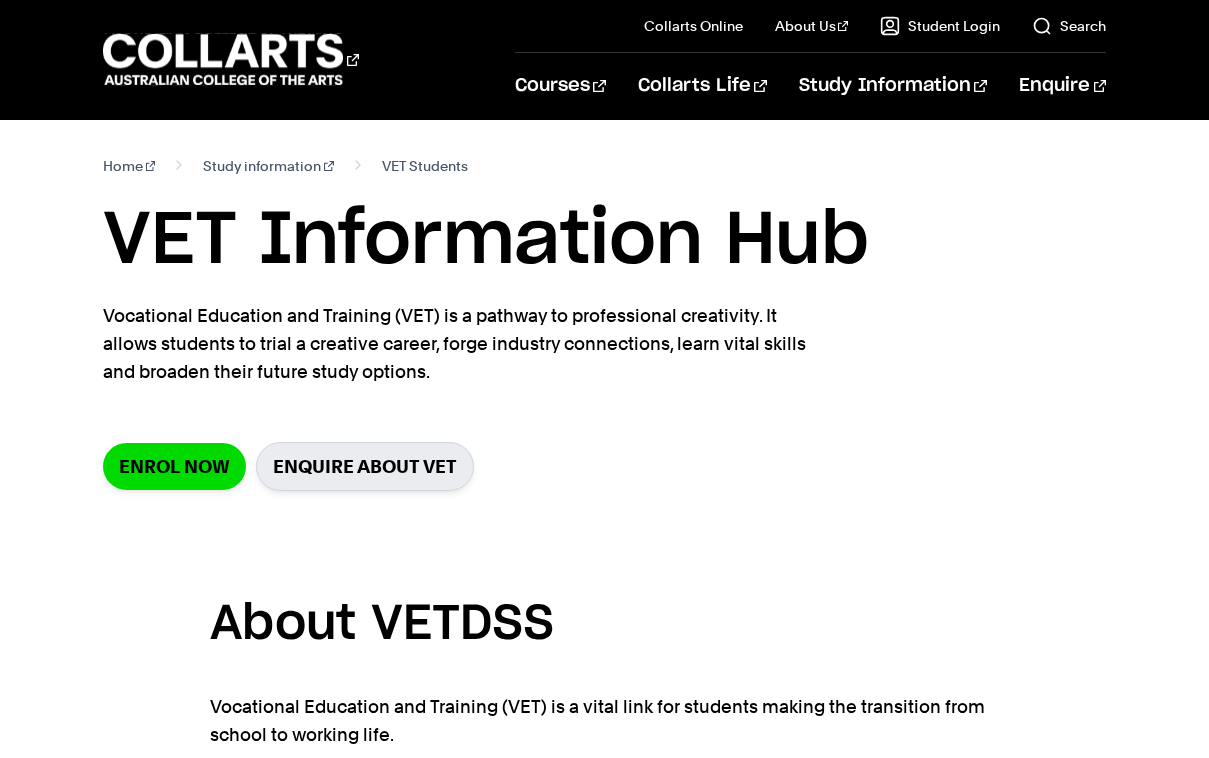 scroll, scrollTop: 0, scrollLeft: 0, axis: both 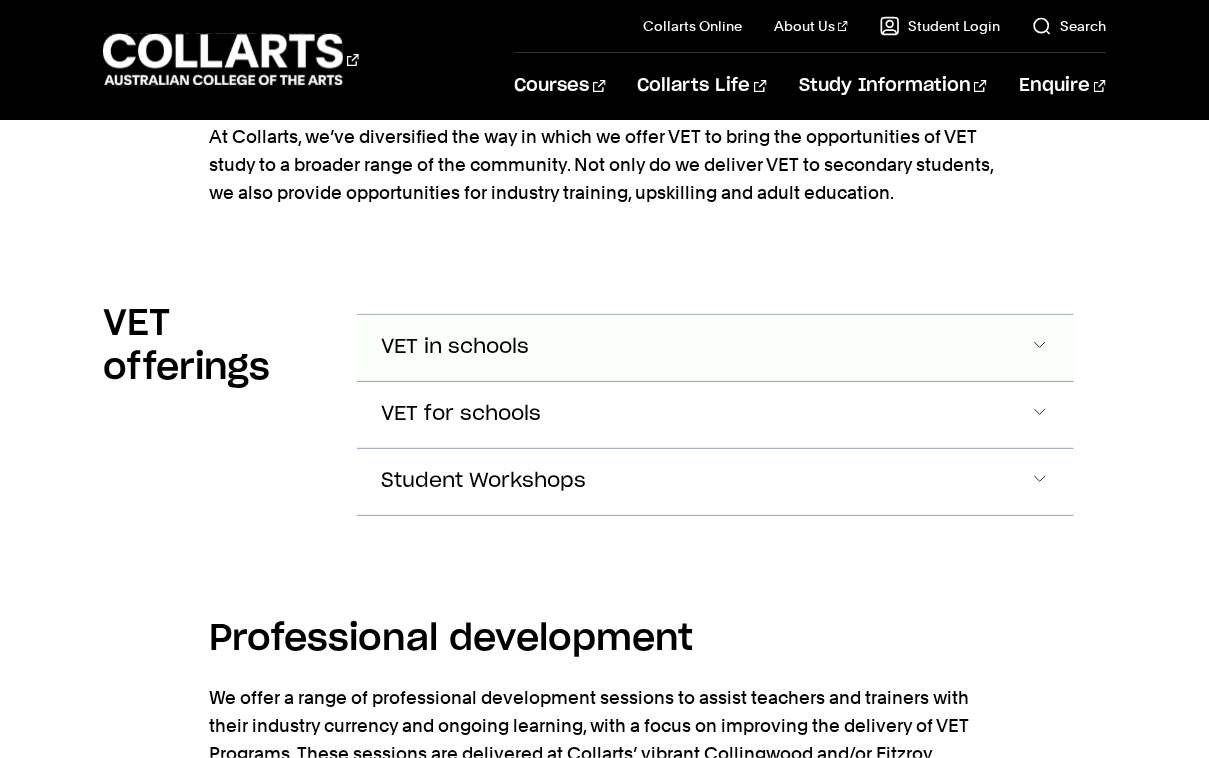 click at bounding box center [1040, 348] 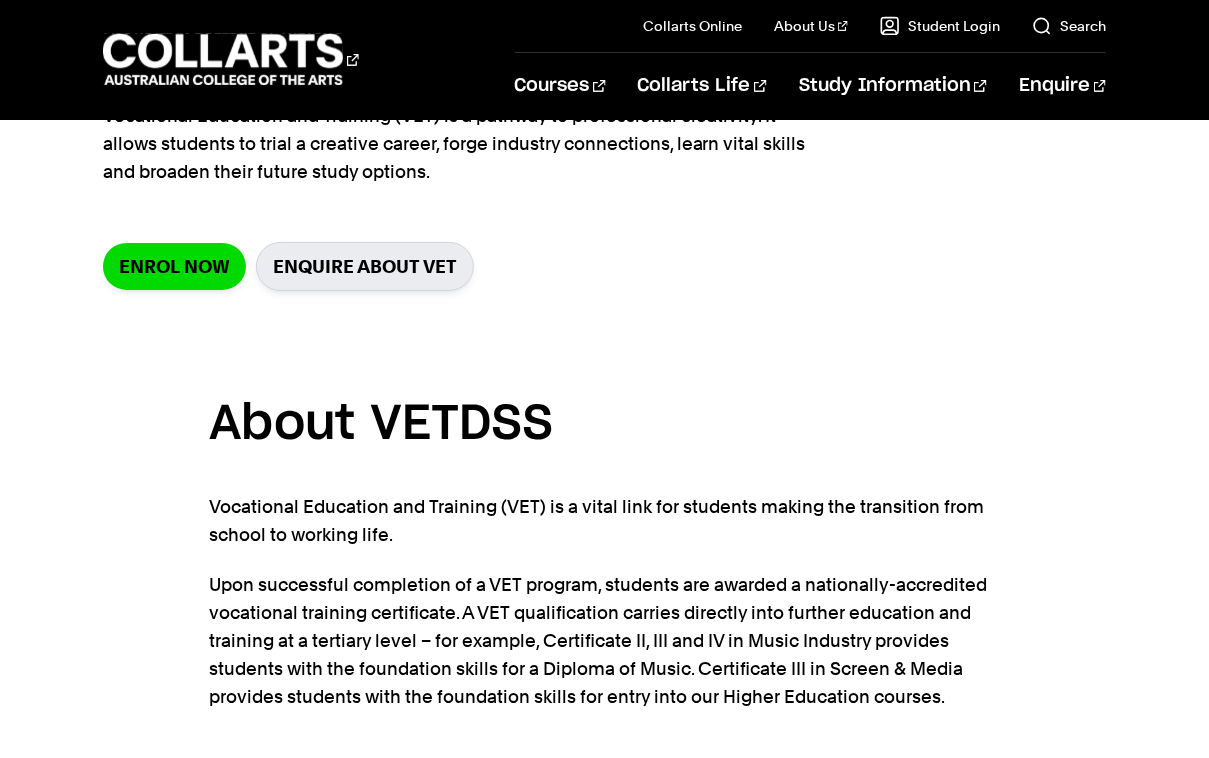 scroll, scrollTop: 0, scrollLeft: 0, axis: both 